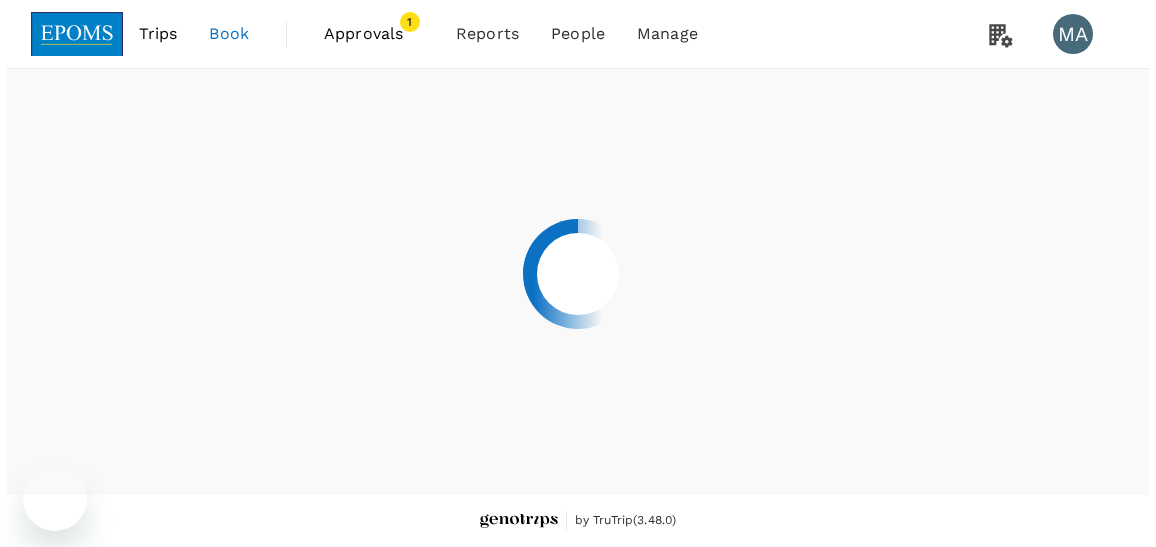 scroll, scrollTop: 0, scrollLeft: 0, axis: both 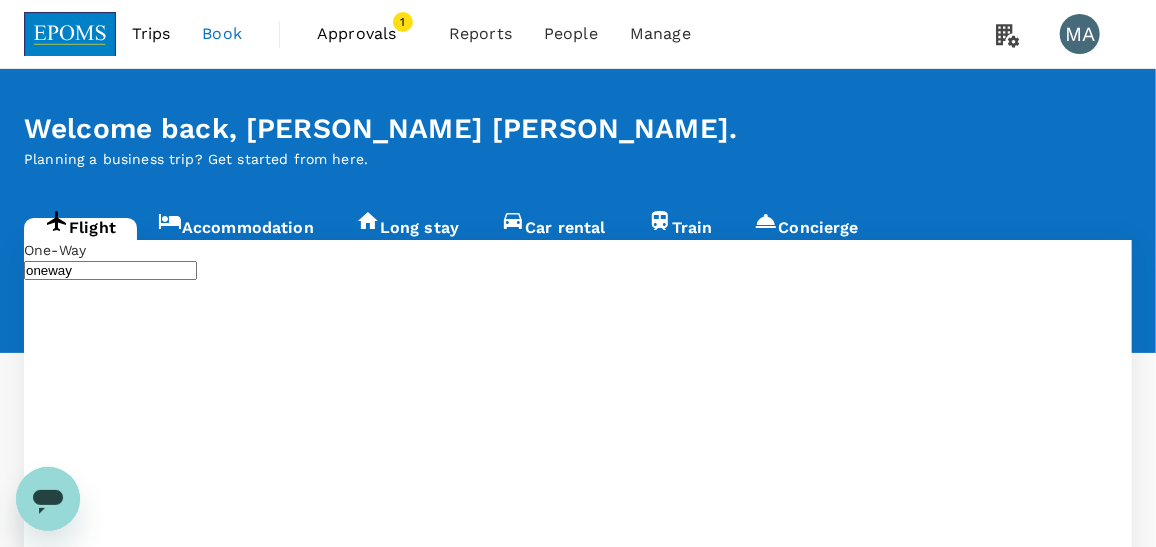 type on "Kuala Terengganu (TGG)" 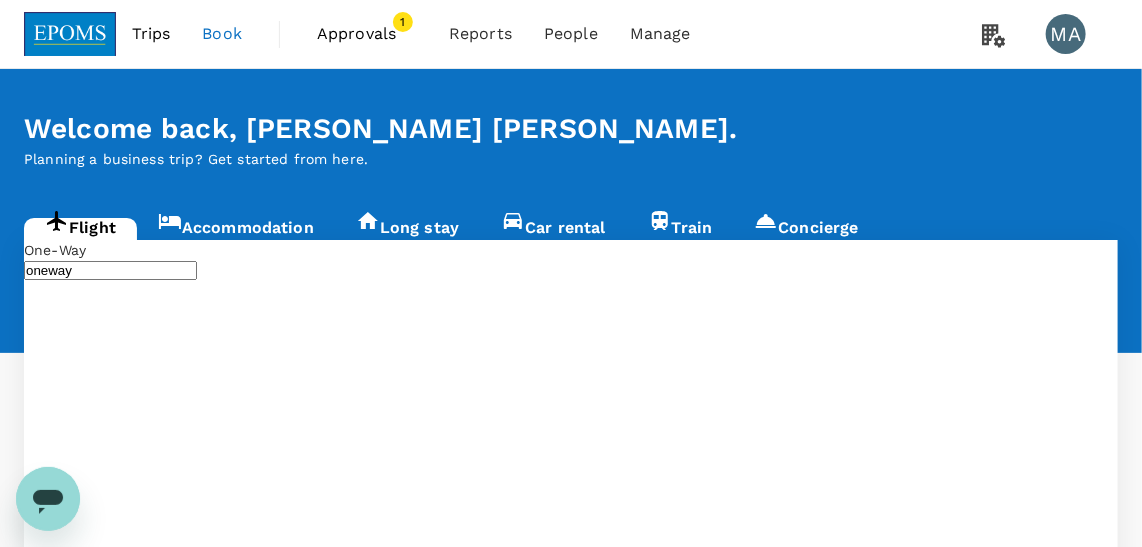 type 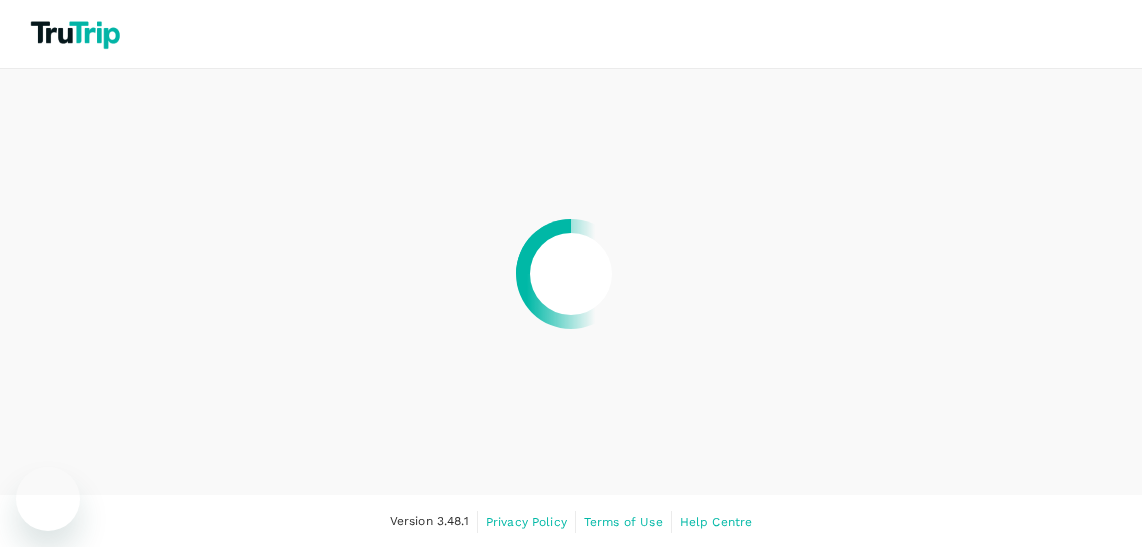 scroll, scrollTop: 0, scrollLeft: 0, axis: both 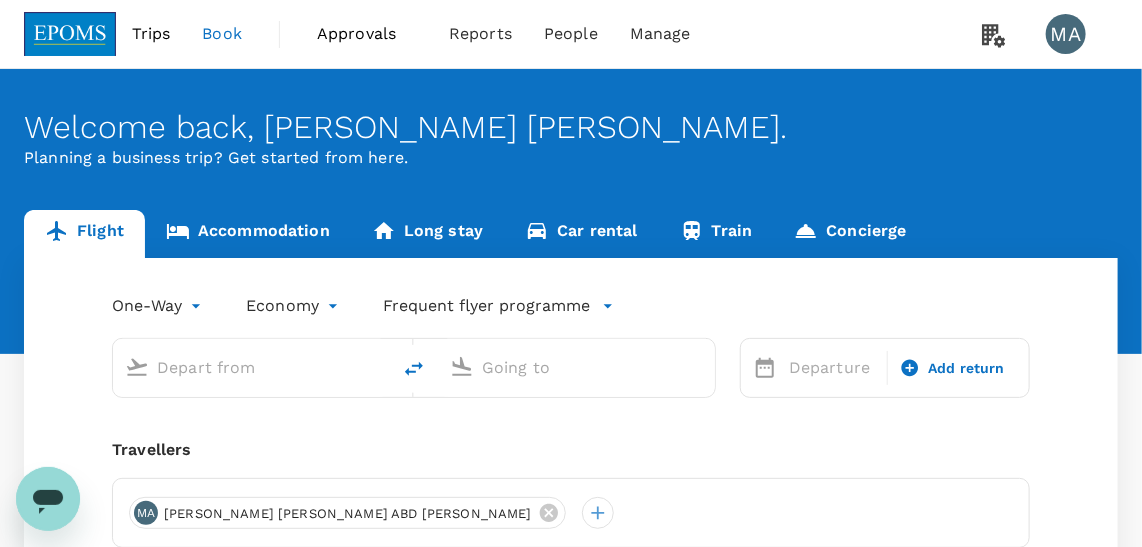 type on "[GEOGRAPHIC_DATA] (TGG)" 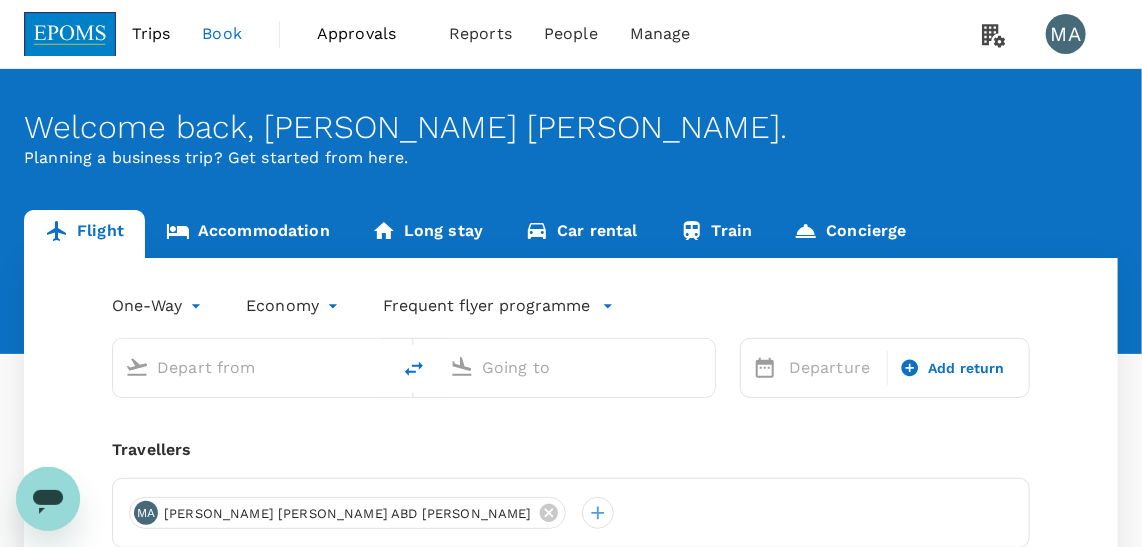 type on "Kota Kinabalu Intl (BKI)" 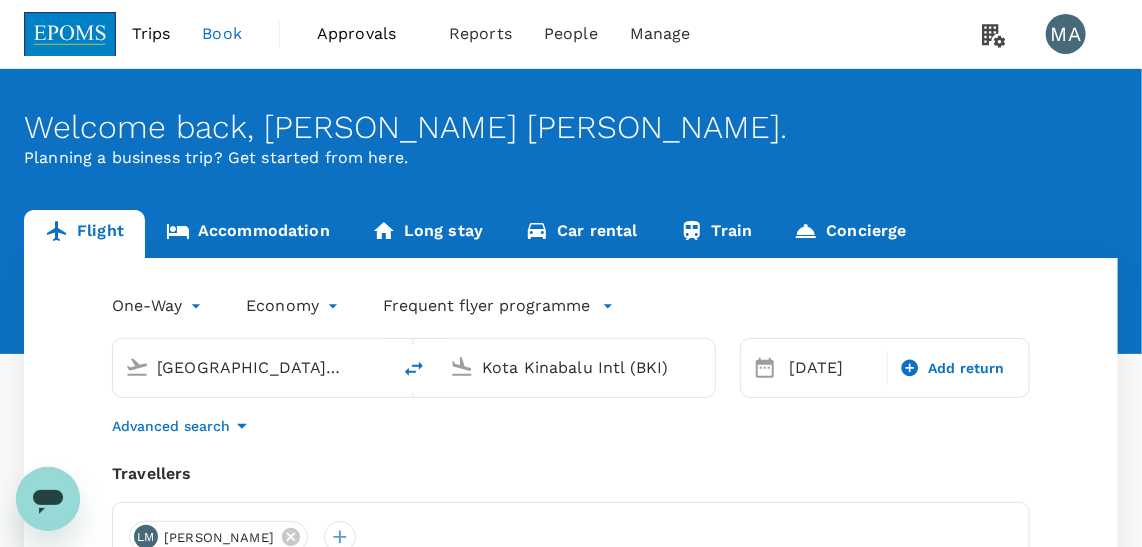 click on "Accommodation" at bounding box center [248, 234] 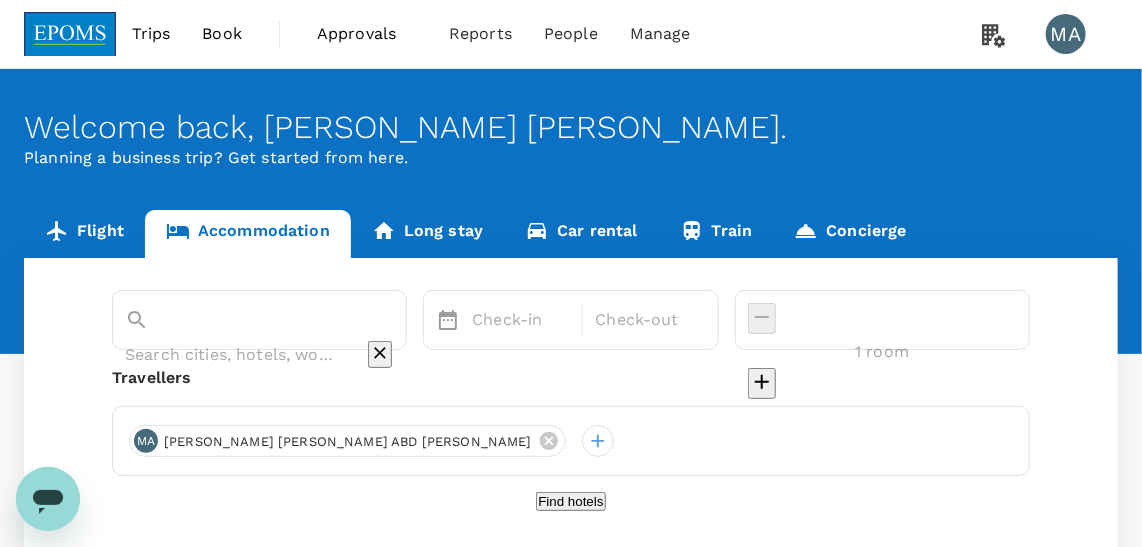 click at bounding box center [231, 354] 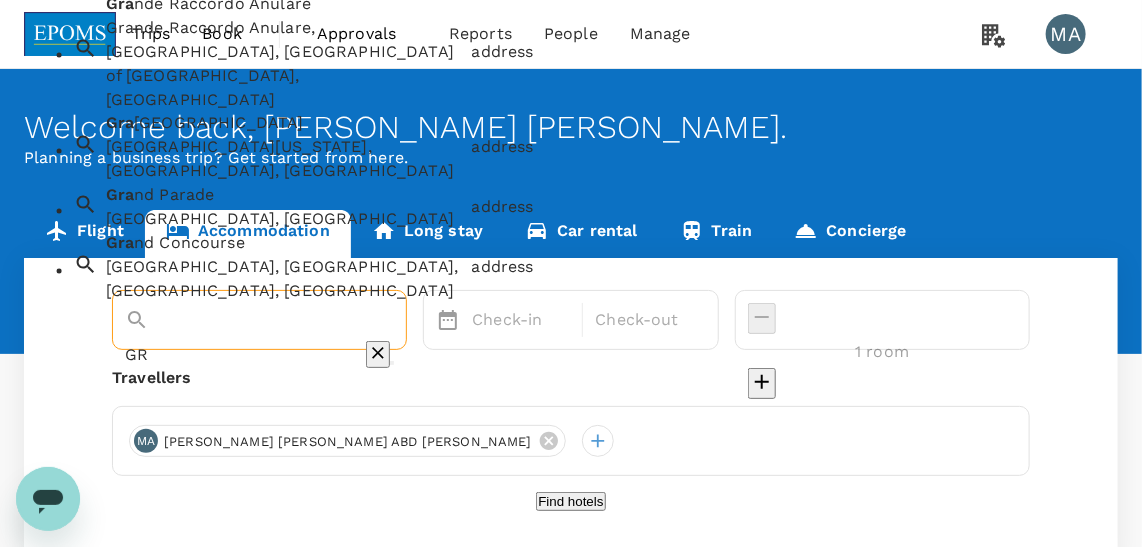 type on "G" 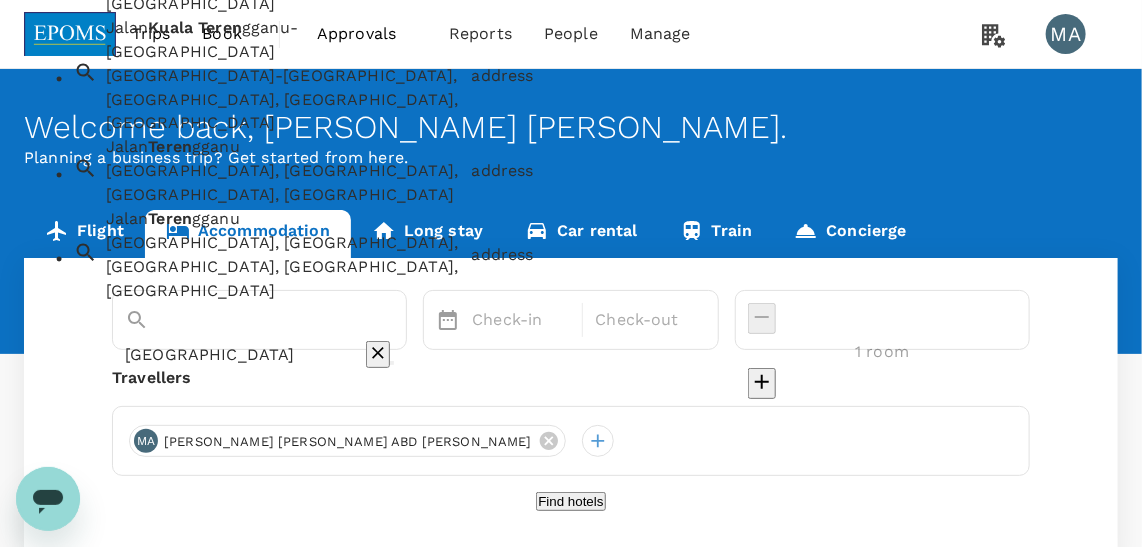 click on "Teren" at bounding box center (178, -981) 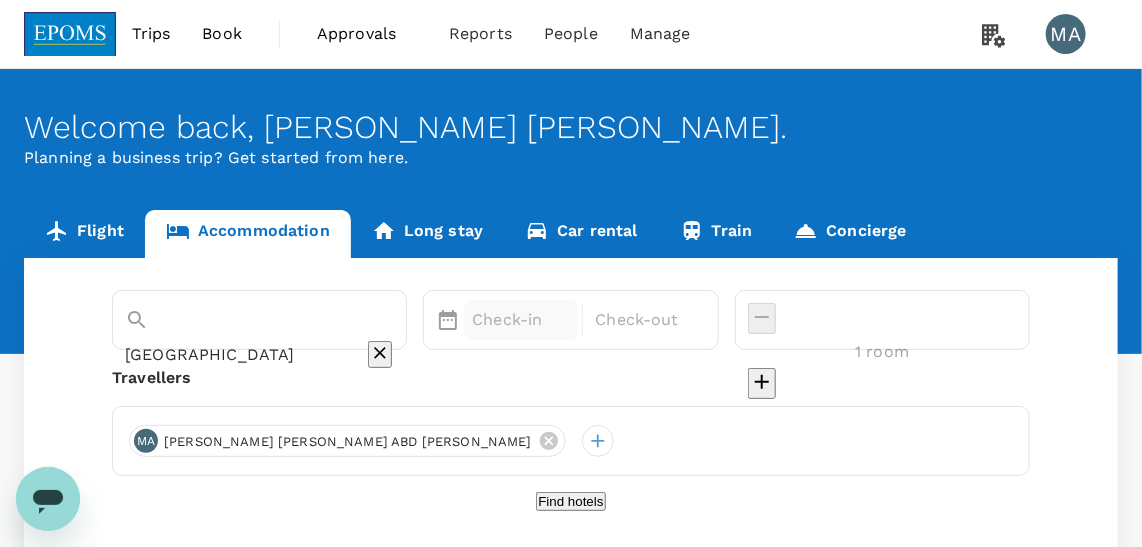 type on "[GEOGRAPHIC_DATA]" 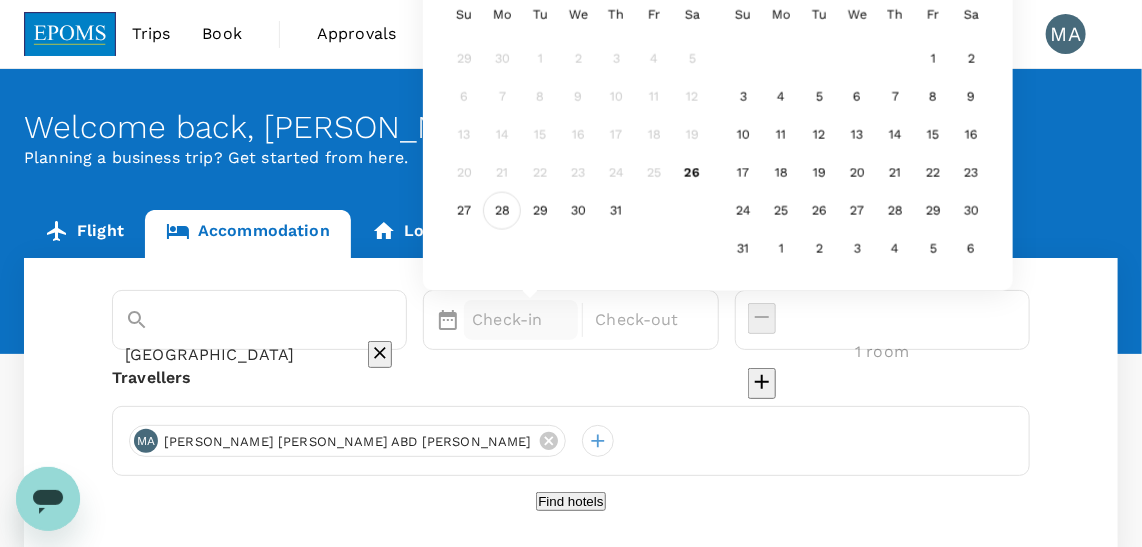 click on "28" at bounding box center (503, 211) 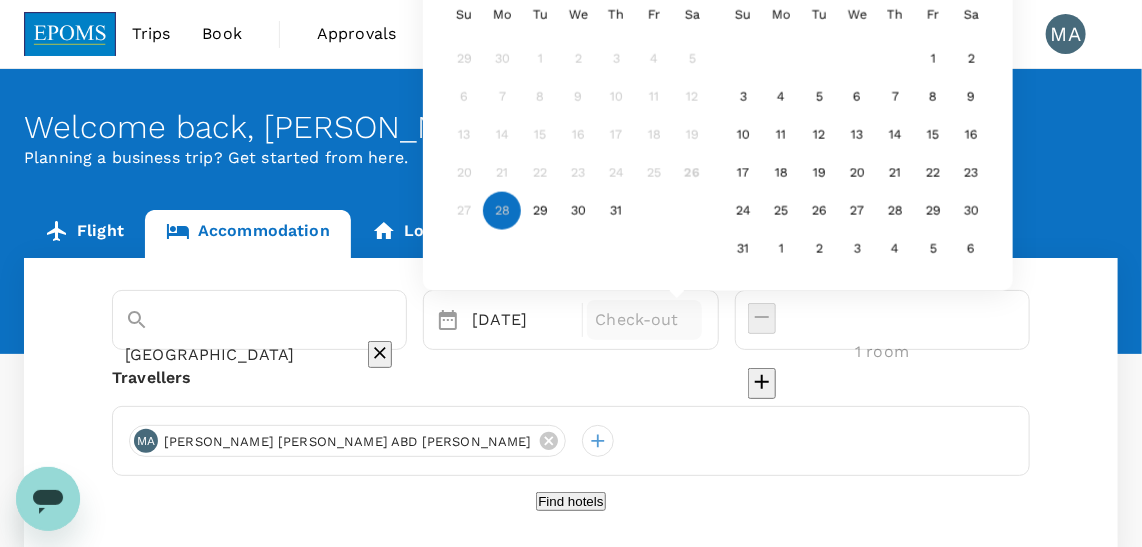 click on "Check-out" at bounding box center [644, 320] 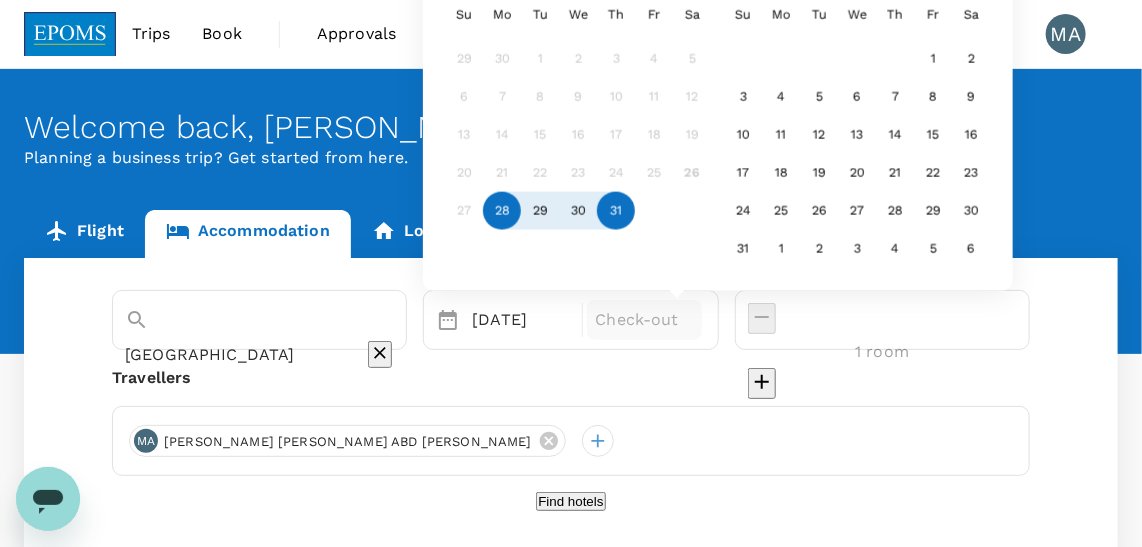 click on "31" at bounding box center (617, 211) 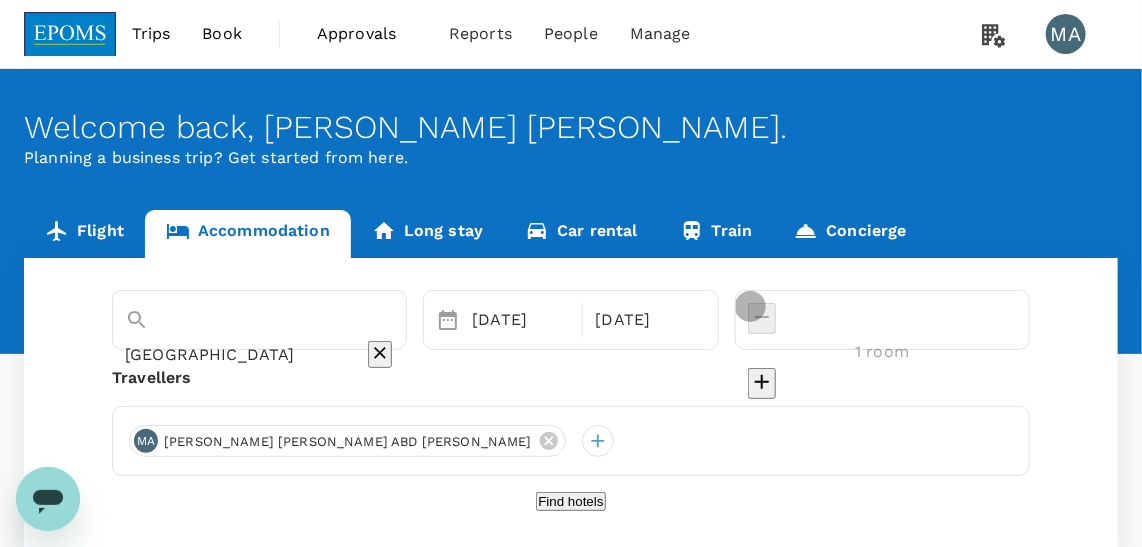 click 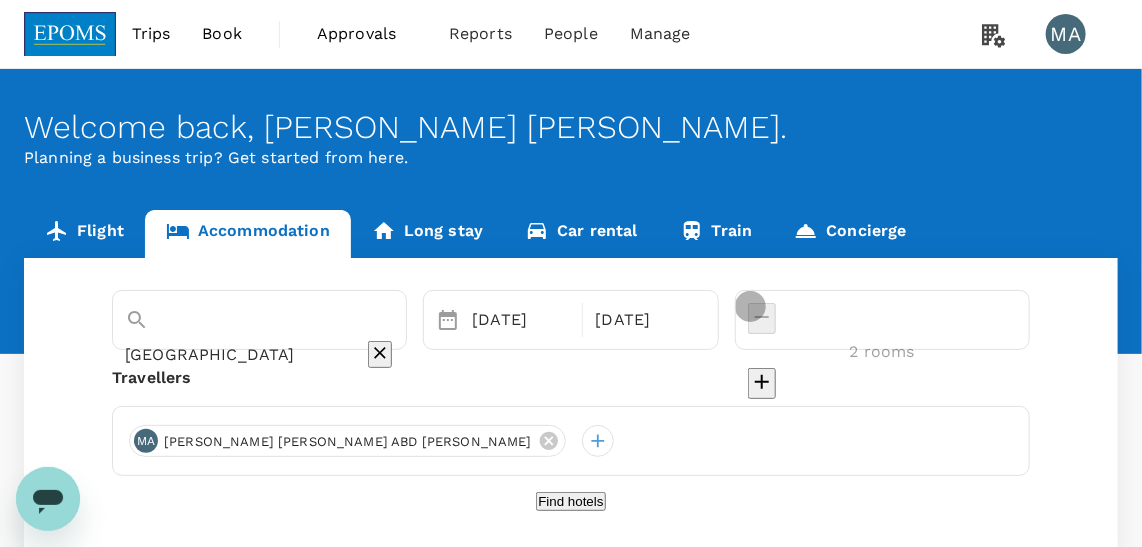 click 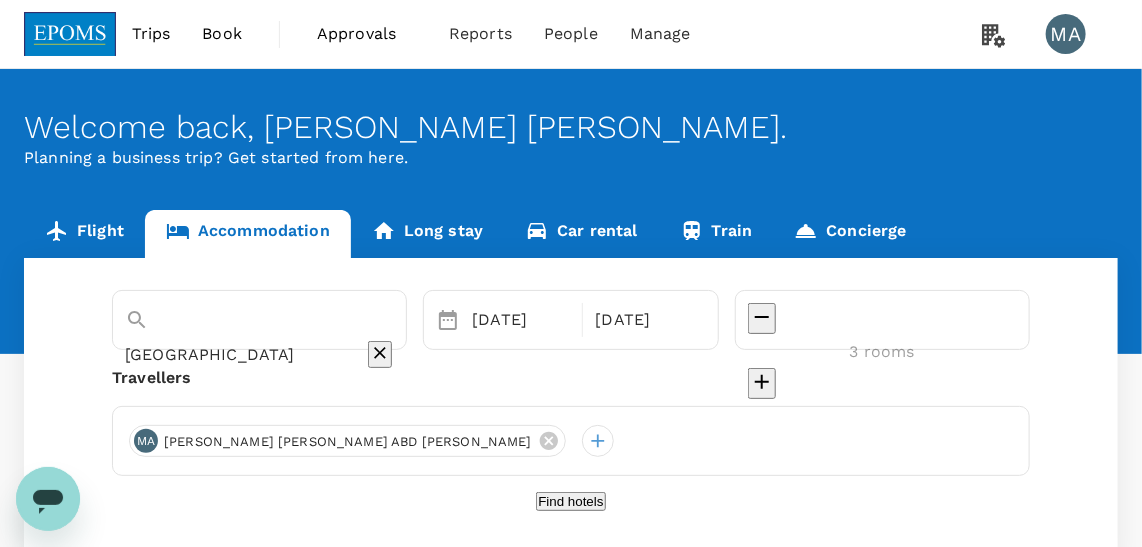 click 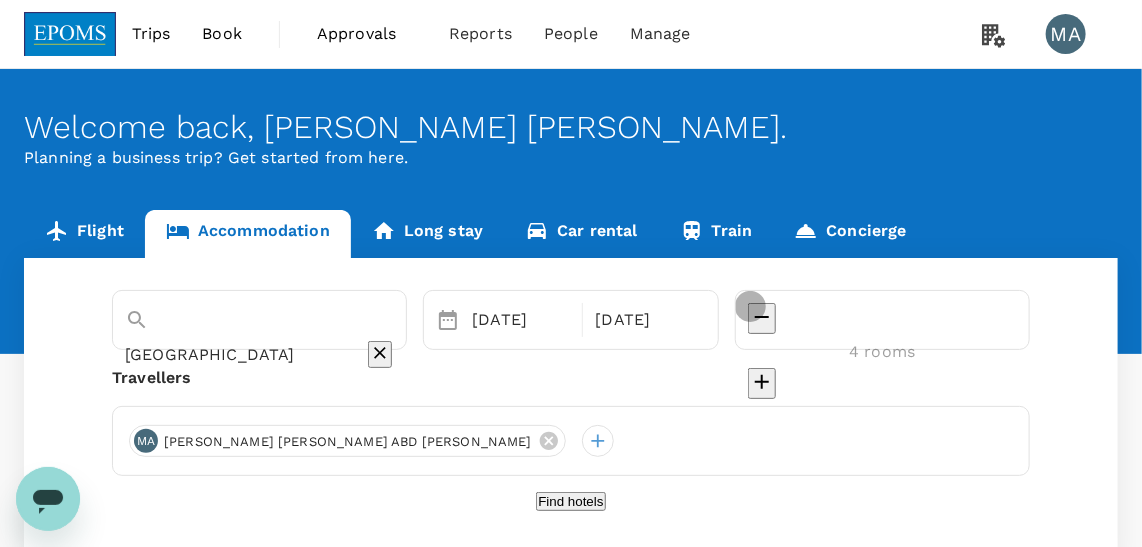 click 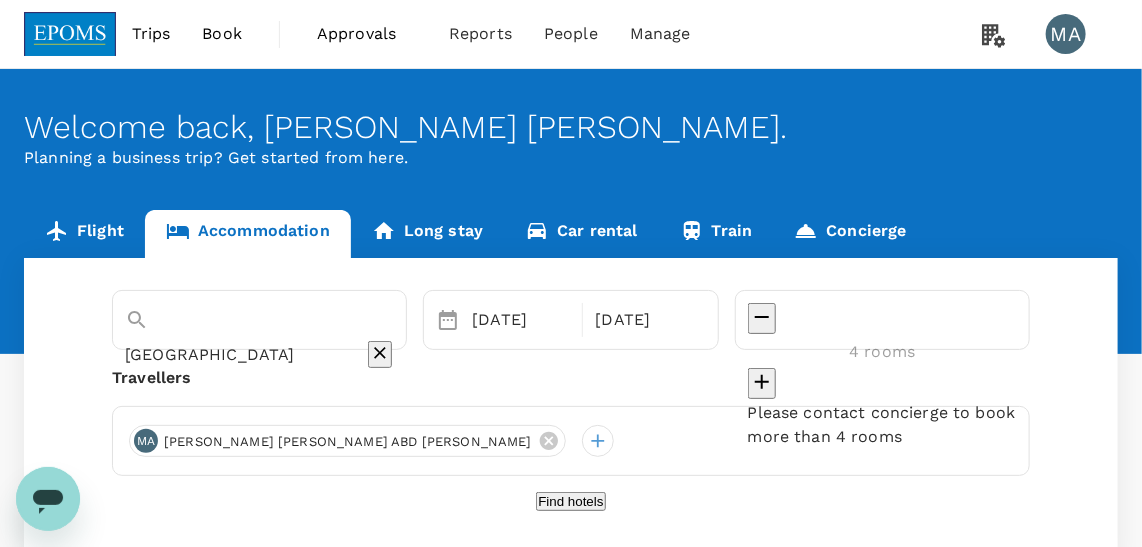 click 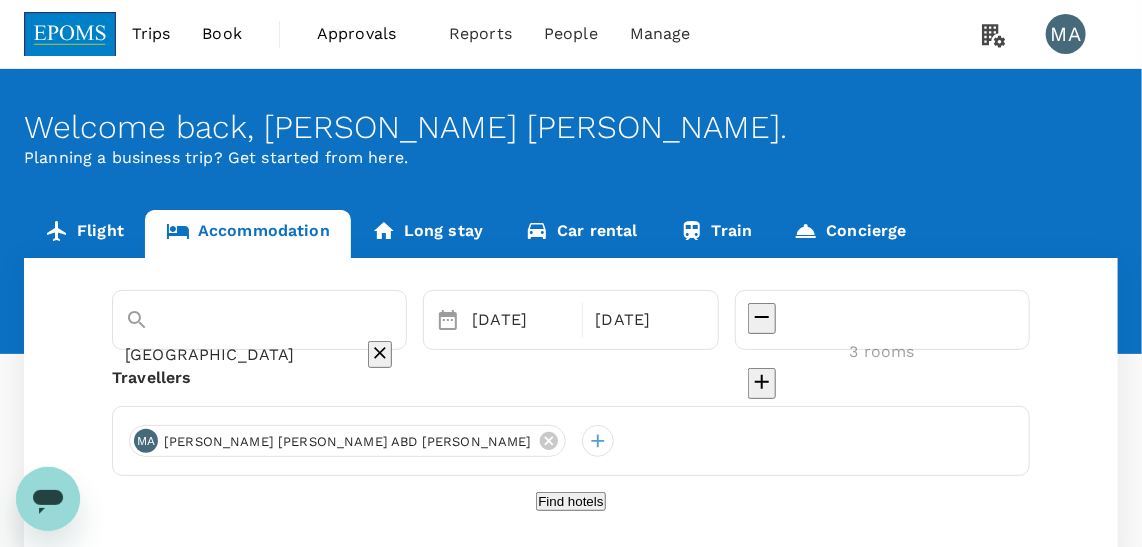 click 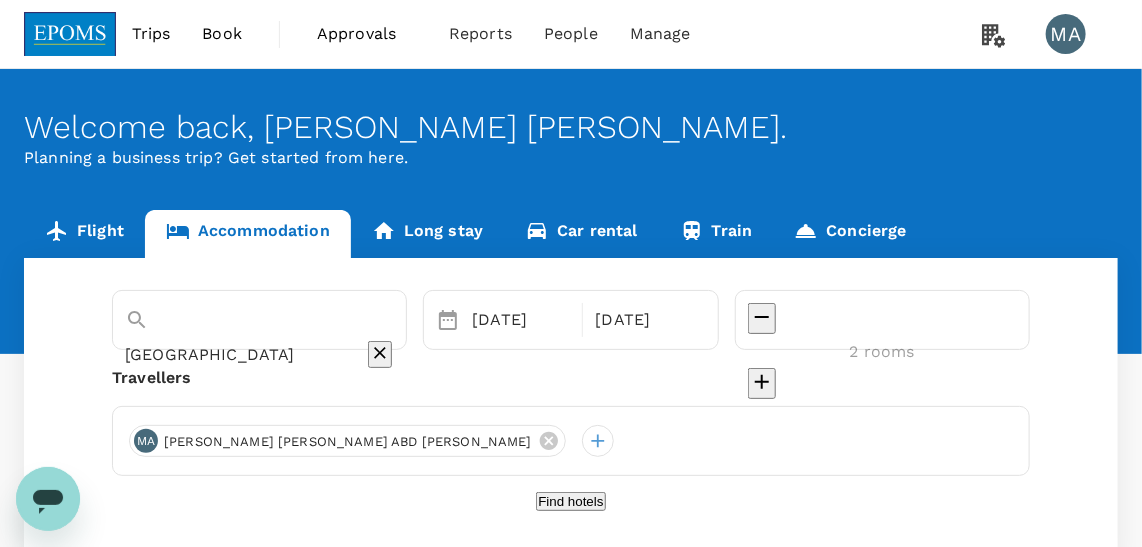 click 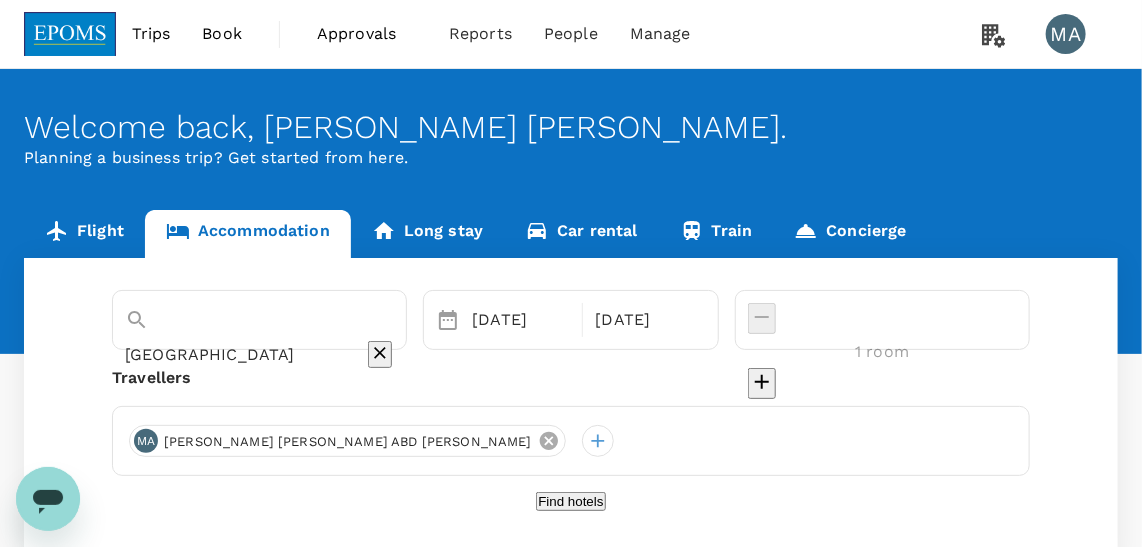 click 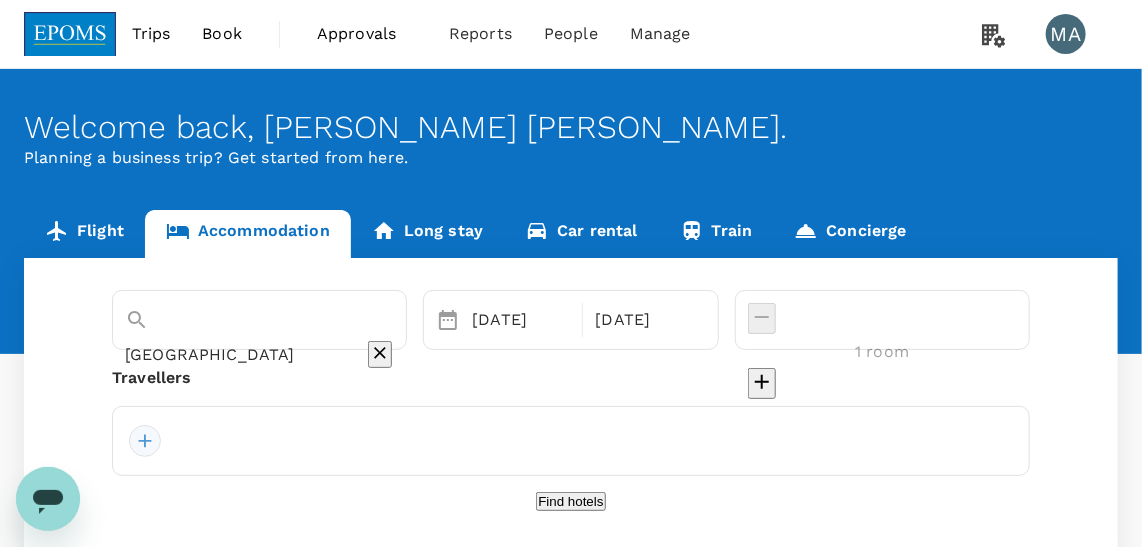 click at bounding box center (145, 441) 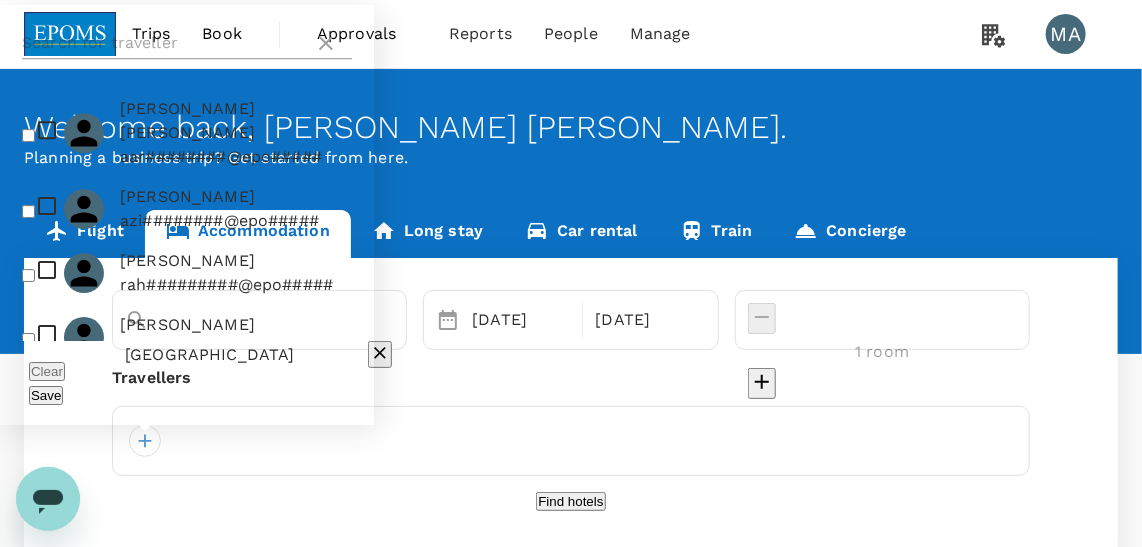 click at bounding box center (164, 43) 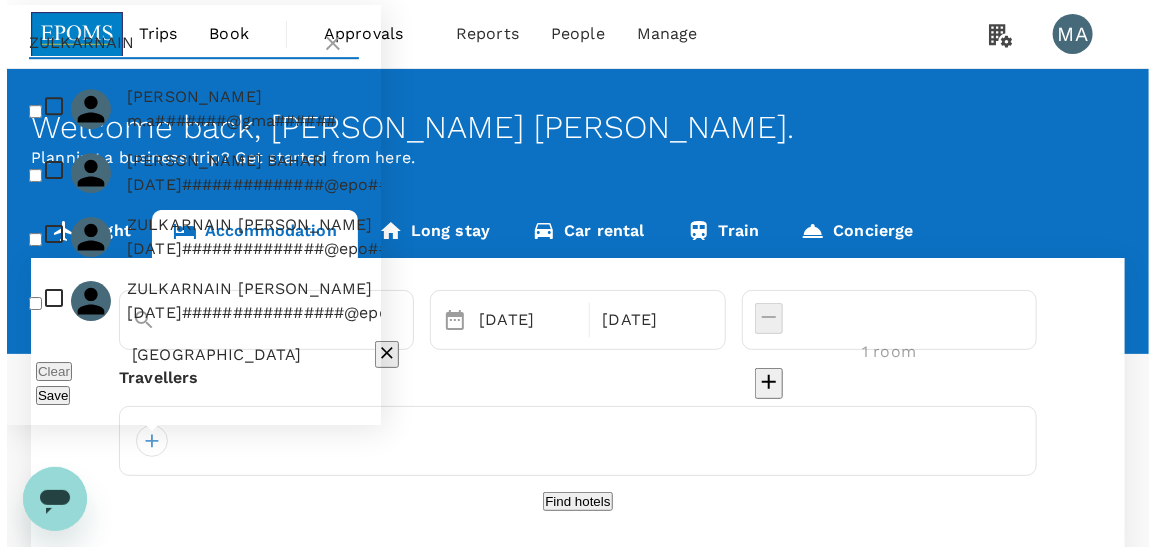 scroll, scrollTop: 90, scrollLeft: 0, axis: vertical 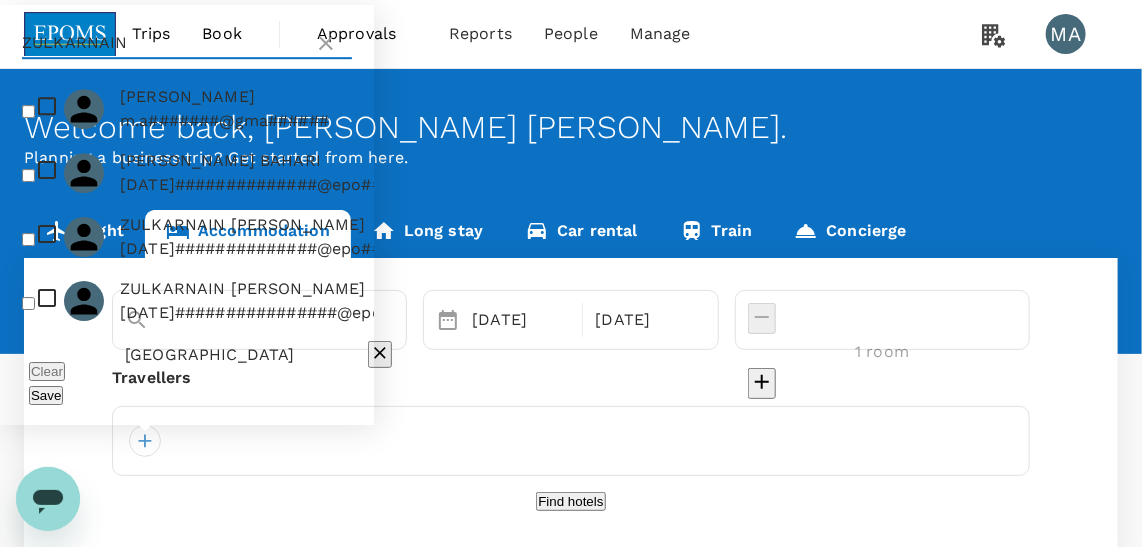 type on "ZULKARNAIN" 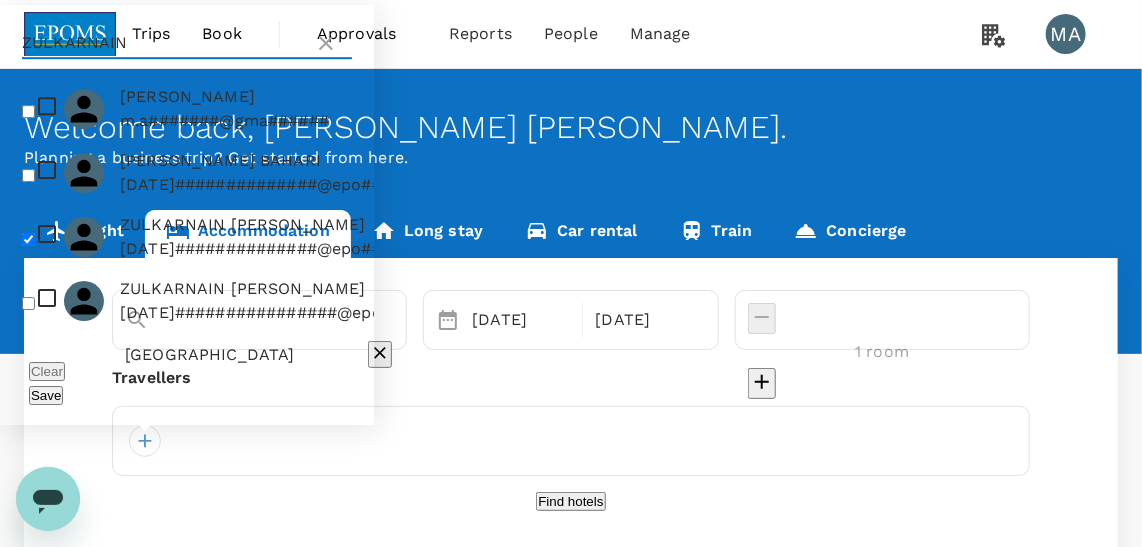 checkbox on "true" 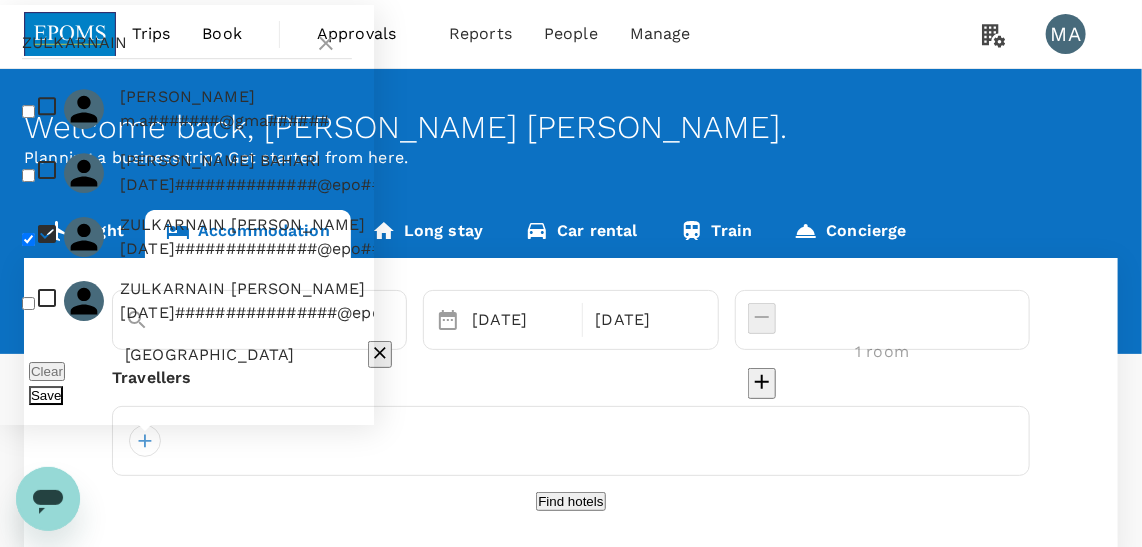 click on "Save" at bounding box center [46, 395] 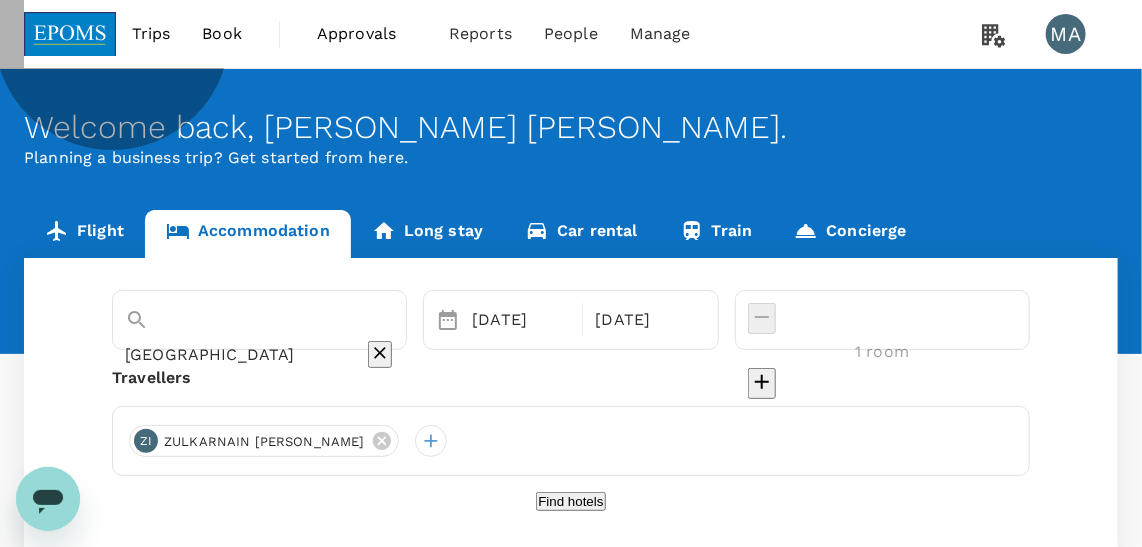 click on "Find hotels" at bounding box center (570, 501) 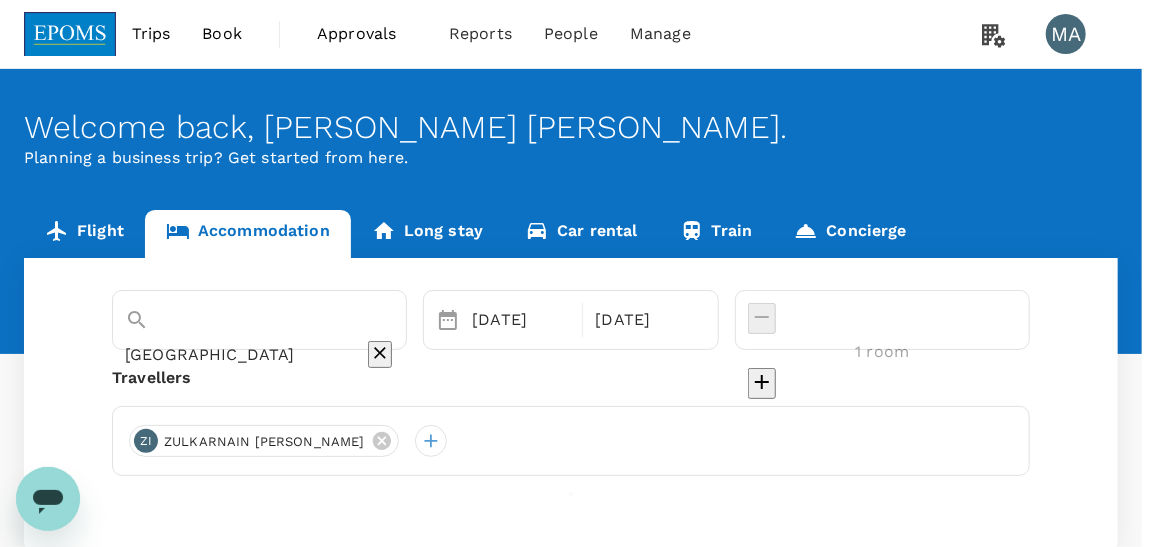 click on "General ( [PERSON_NAME], You )" at bounding box center [32, 845] 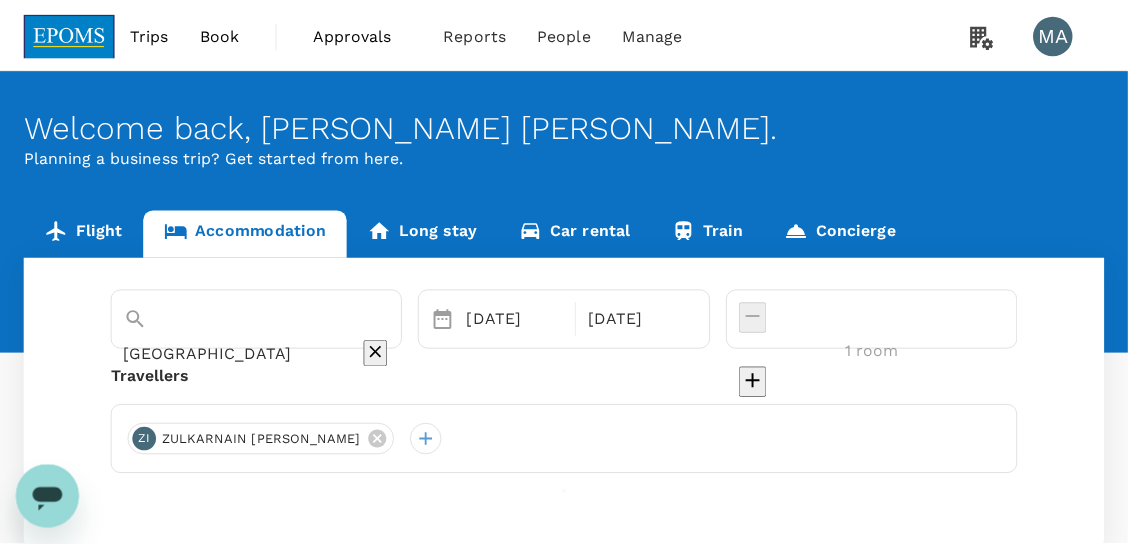 scroll, scrollTop: 249, scrollLeft: 0, axis: vertical 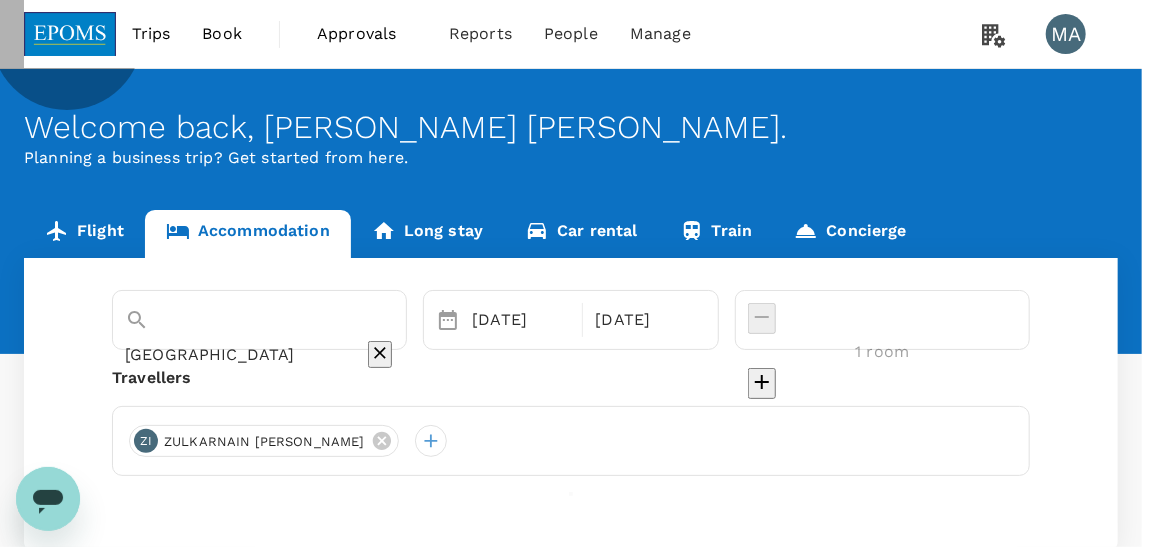 click on "Confirm" at bounding box center [73, 12175] 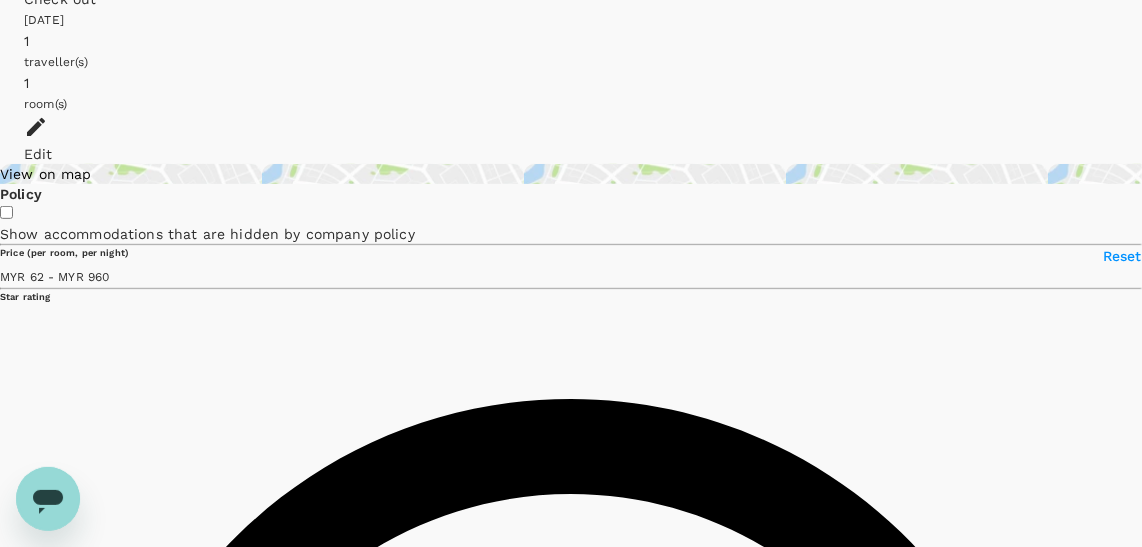 scroll, scrollTop: 181, scrollLeft: 0, axis: vertical 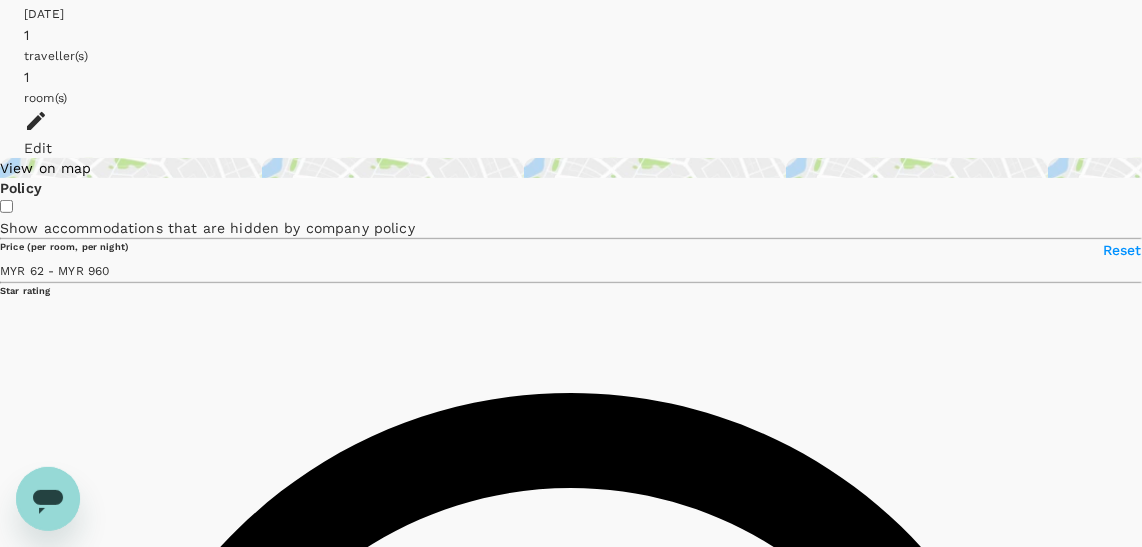 click on "View rooms" at bounding box center [36, 15754] 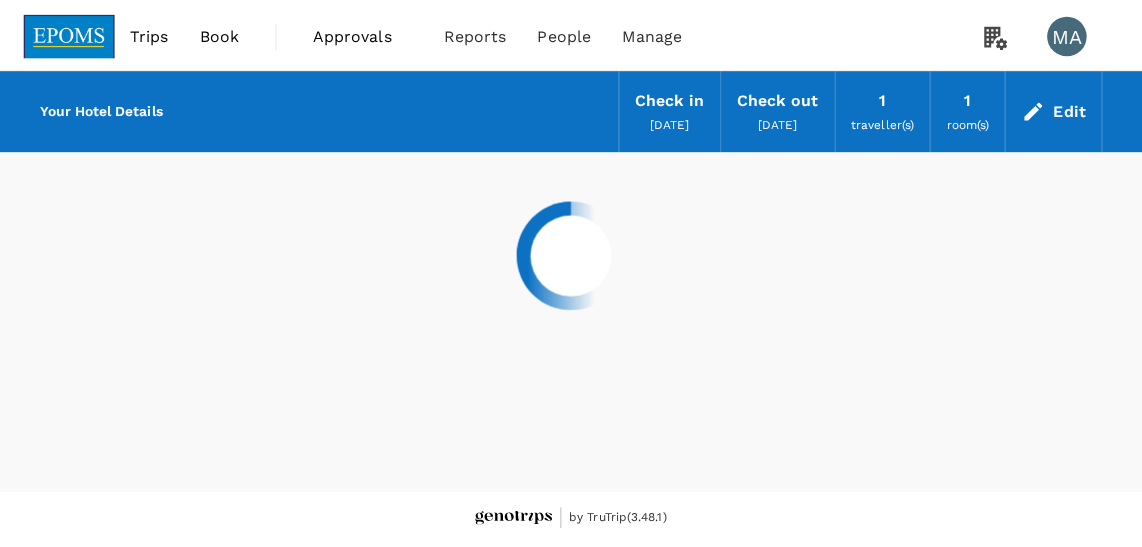 scroll, scrollTop: 0, scrollLeft: 0, axis: both 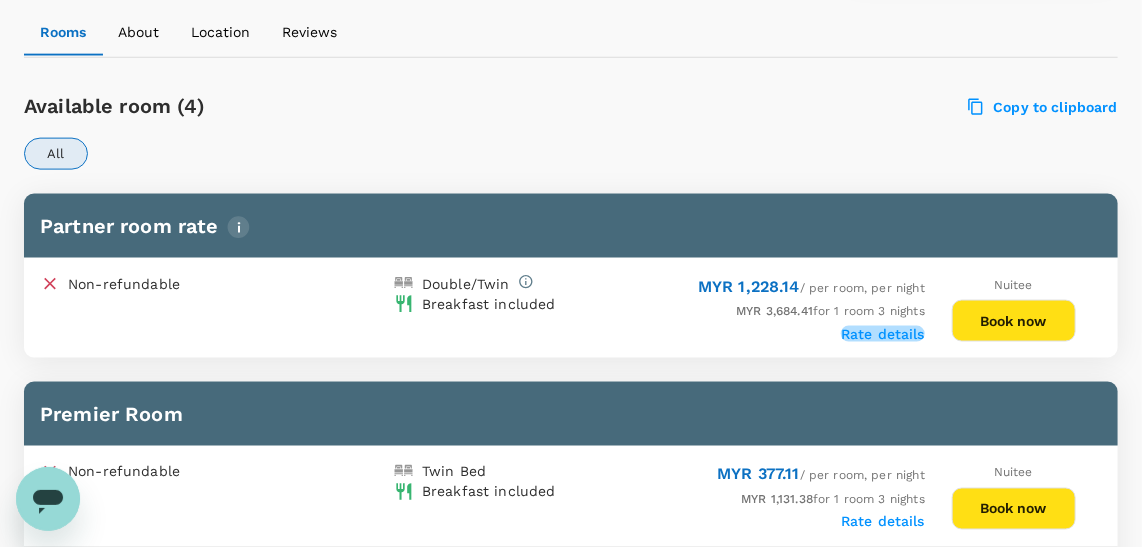 click on "Rate details" at bounding box center [883, 334] 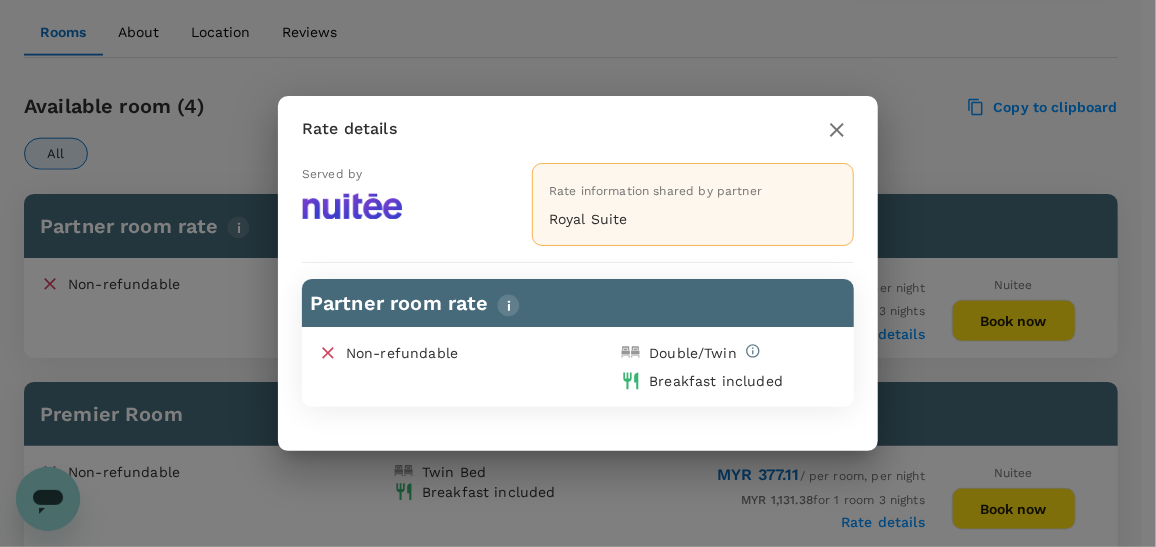 click 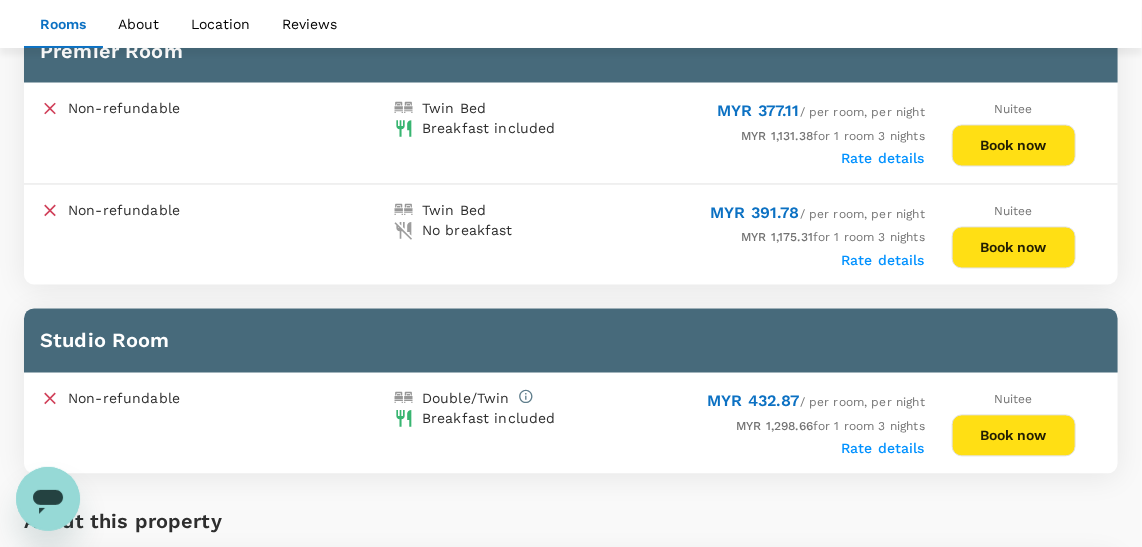 scroll, scrollTop: 1173, scrollLeft: 0, axis: vertical 